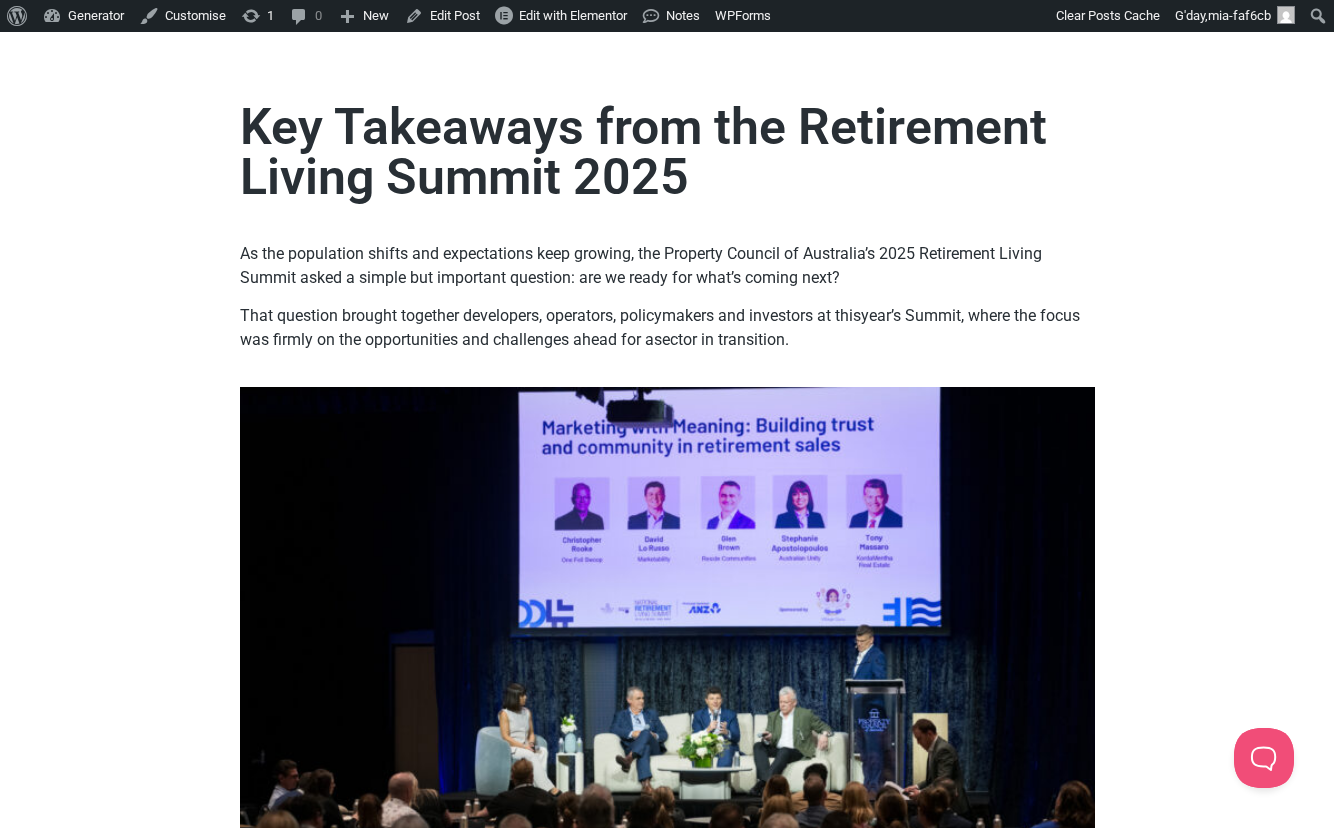 scroll, scrollTop: 0, scrollLeft: 0, axis: both 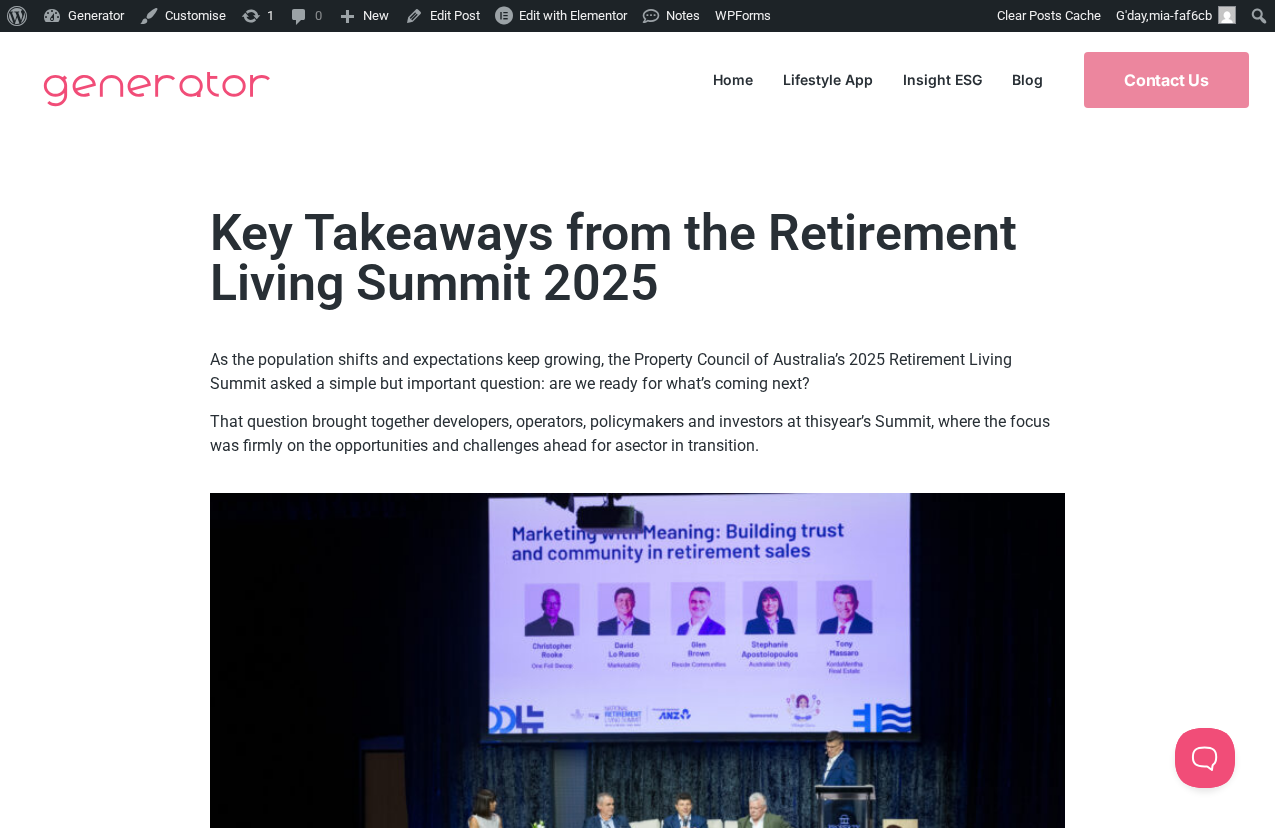 click at bounding box center (156, 88) 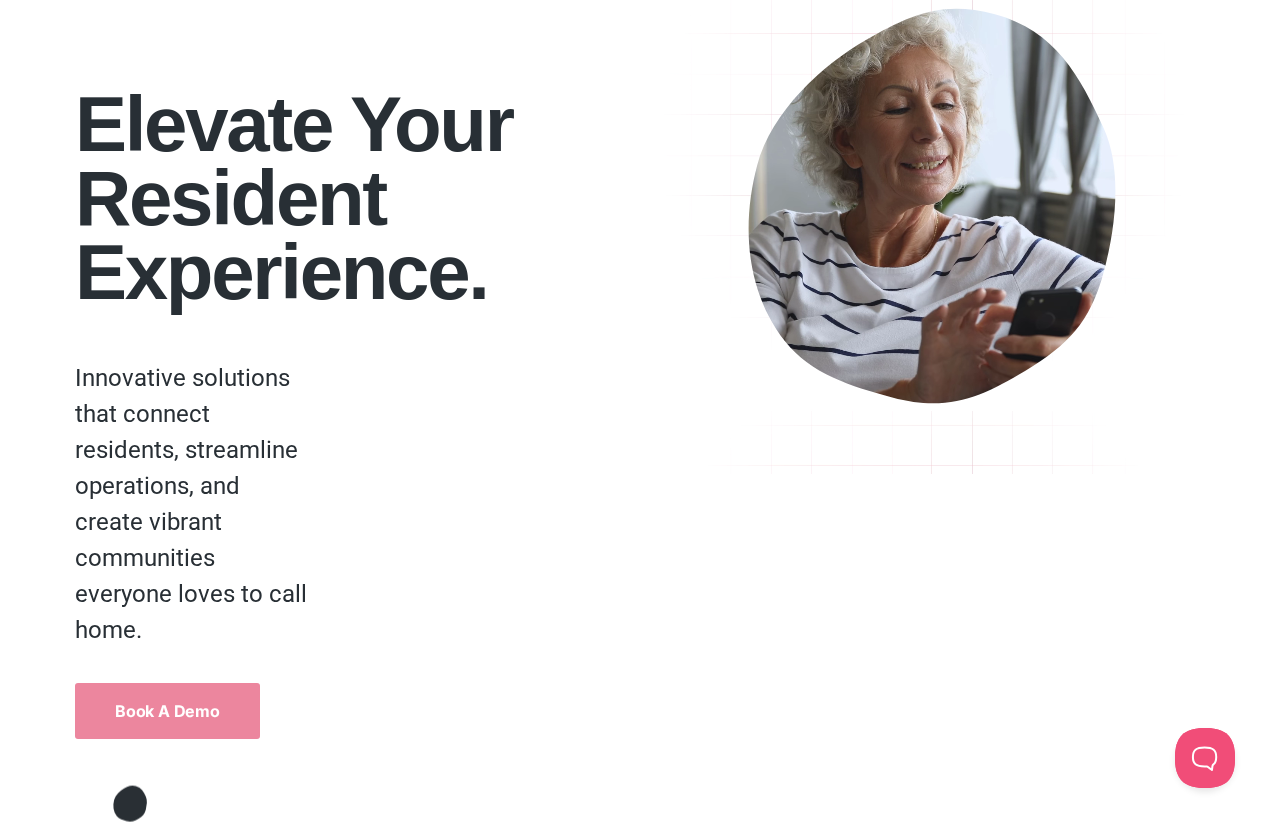 scroll, scrollTop: 0, scrollLeft: 0, axis: both 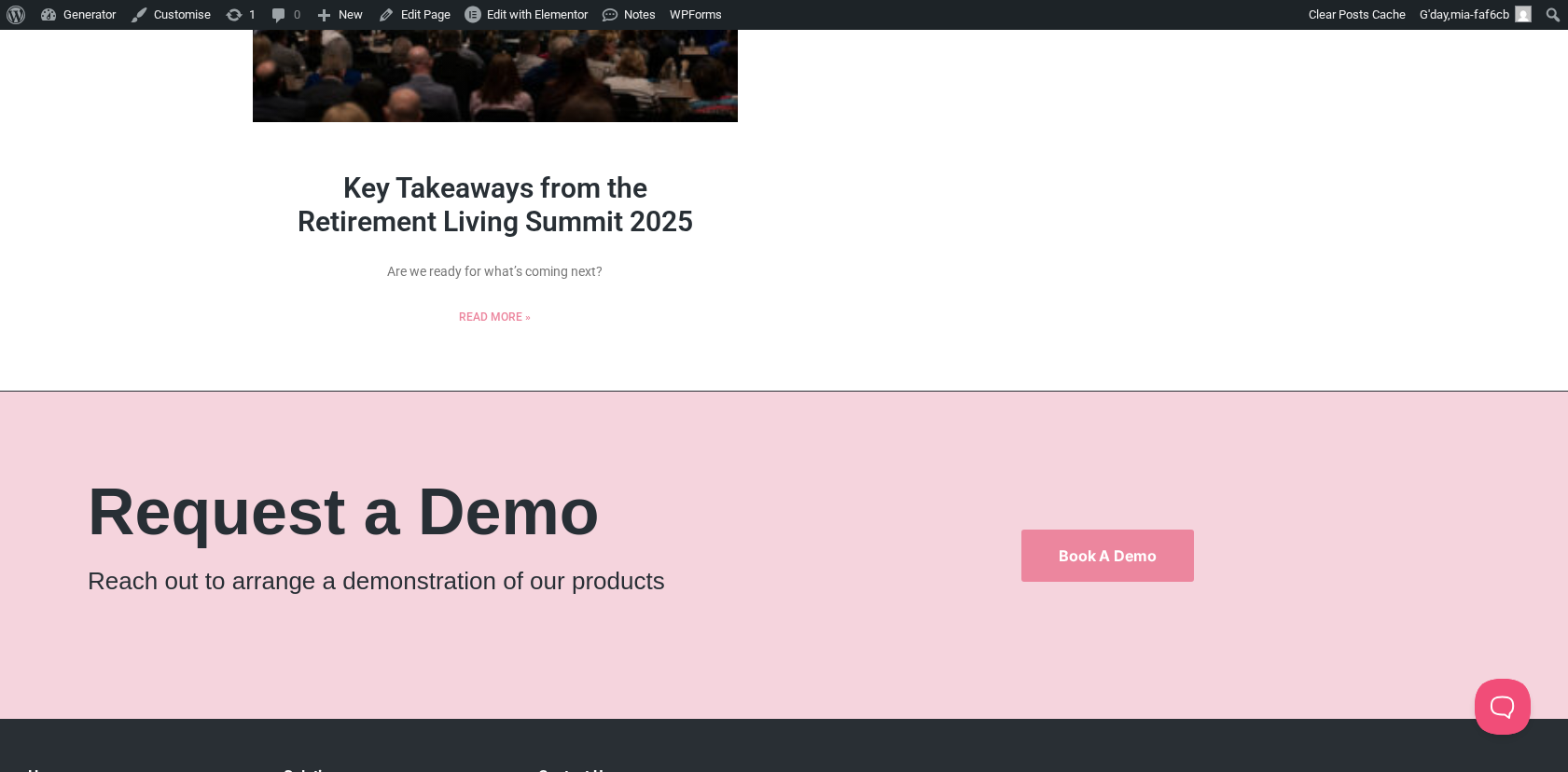 drag, startPoint x: 582, startPoint y: 229, endPoint x: 604, endPoint y: 228, distance: 22.022716 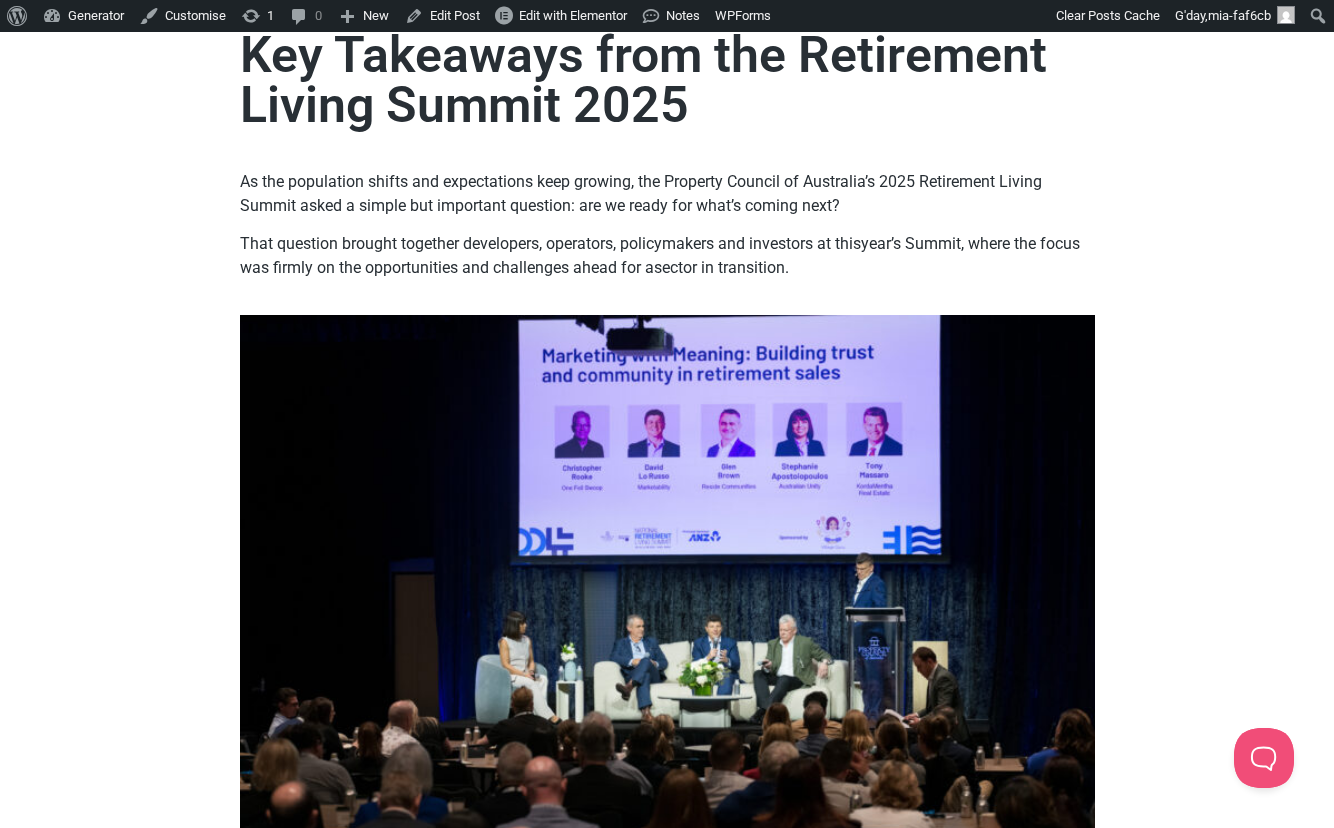 scroll, scrollTop: 0, scrollLeft: 0, axis: both 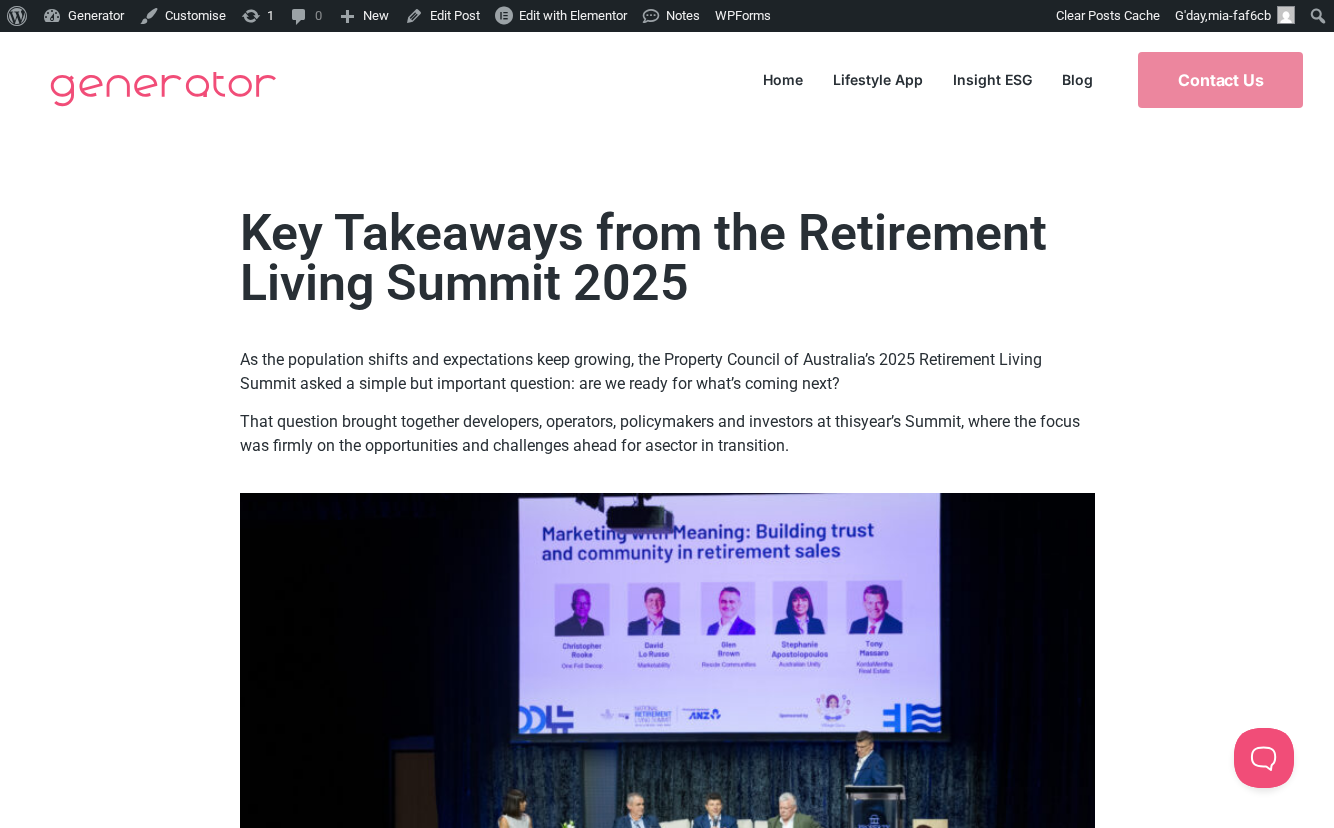 click at bounding box center (163, 88) 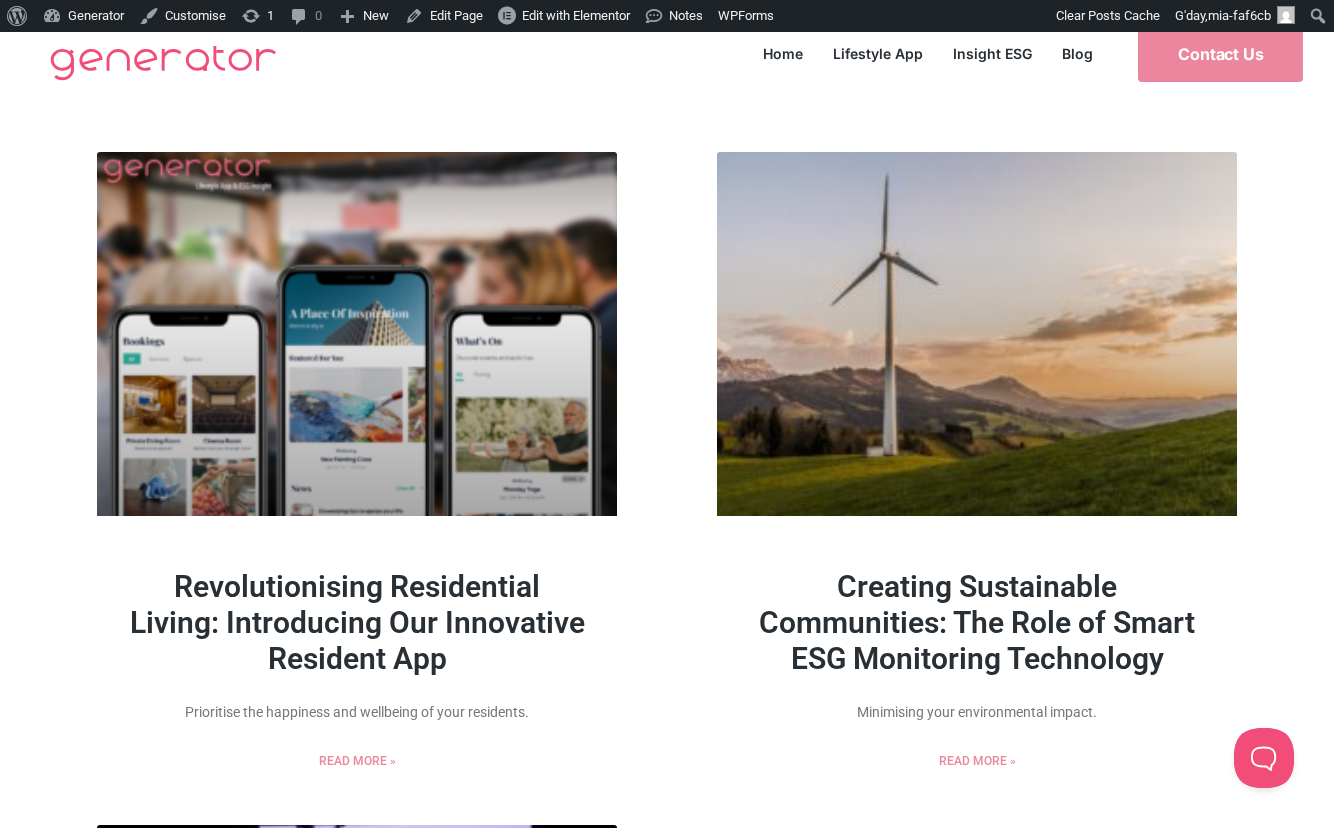 scroll, scrollTop: 0, scrollLeft: 0, axis: both 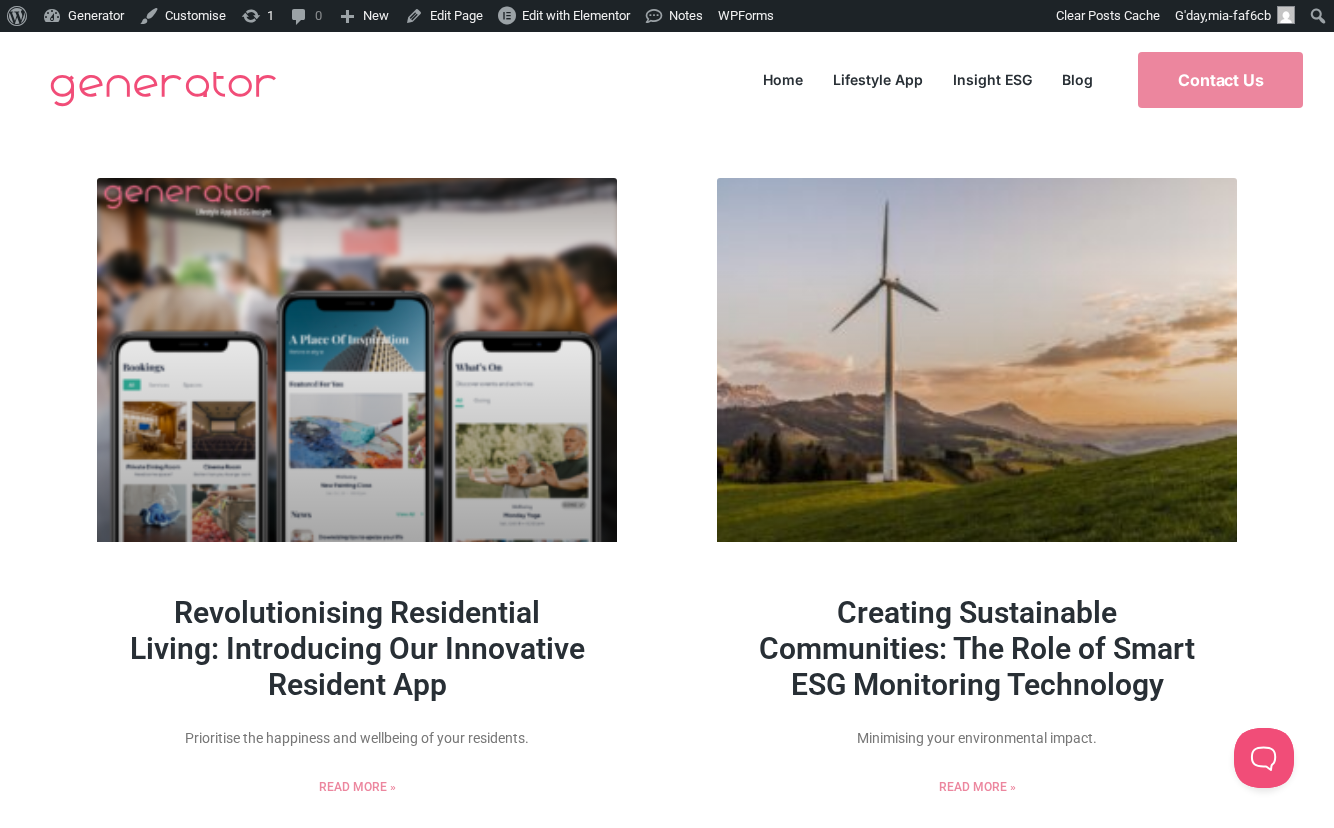 click at bounding box center (163, 88) 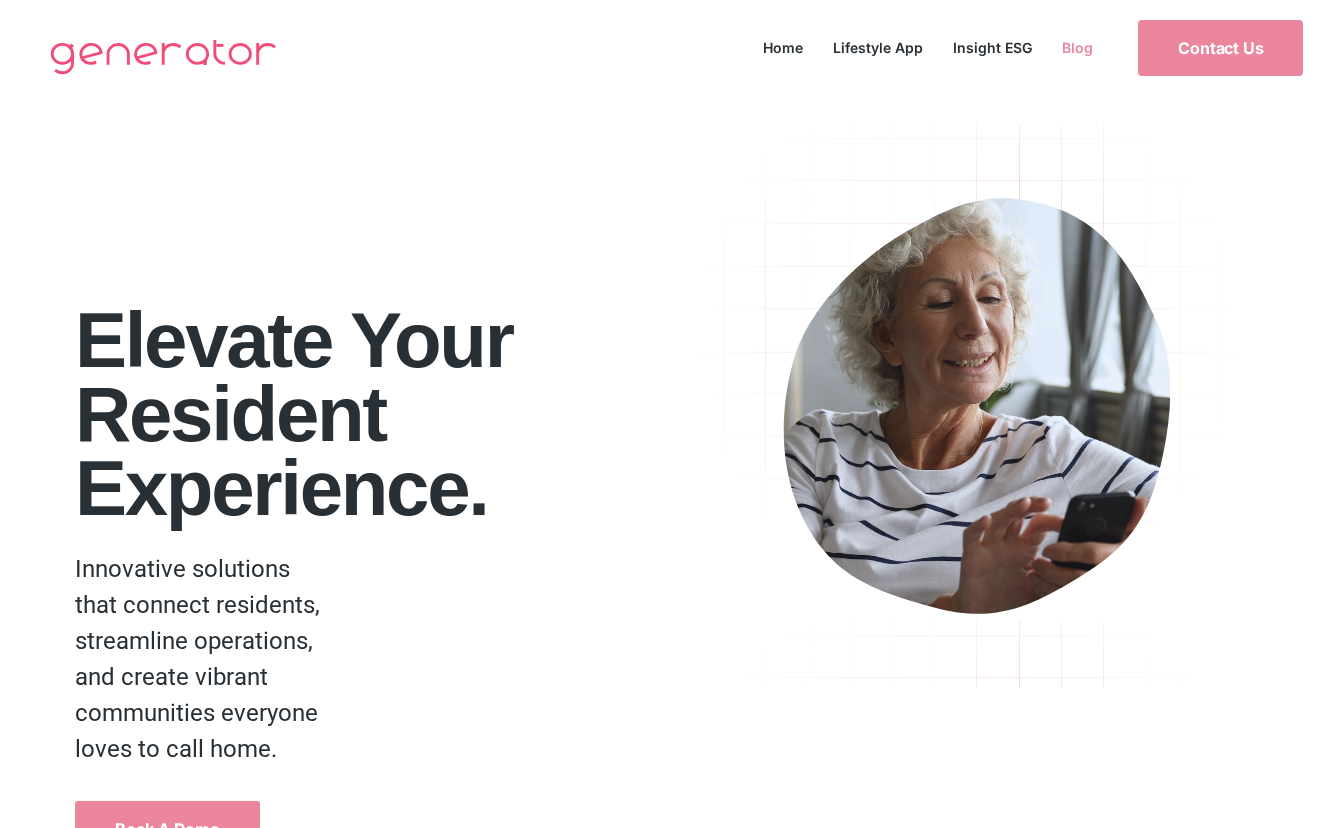 scroll, scrollTop: 0, scrollLeft: 0, axis: both 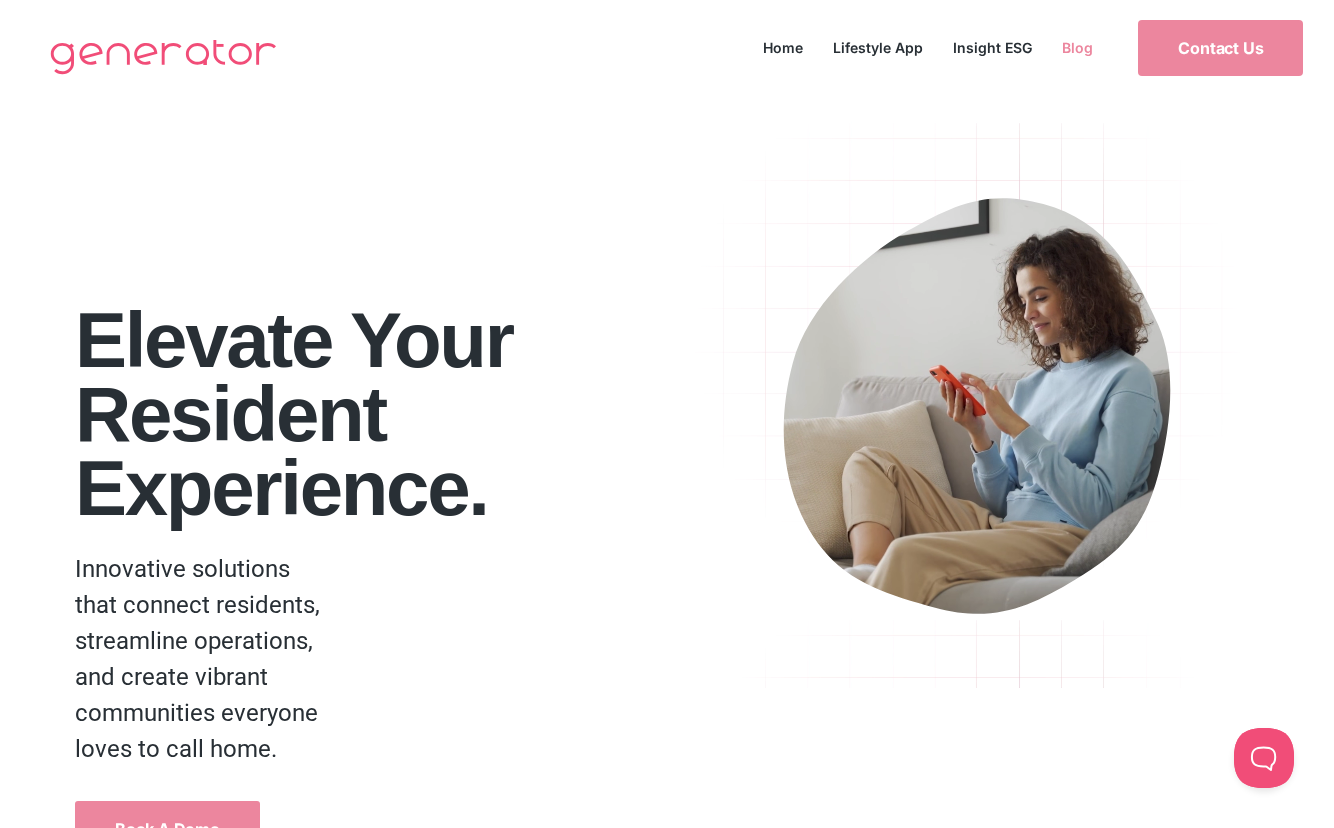 click on "Blog" 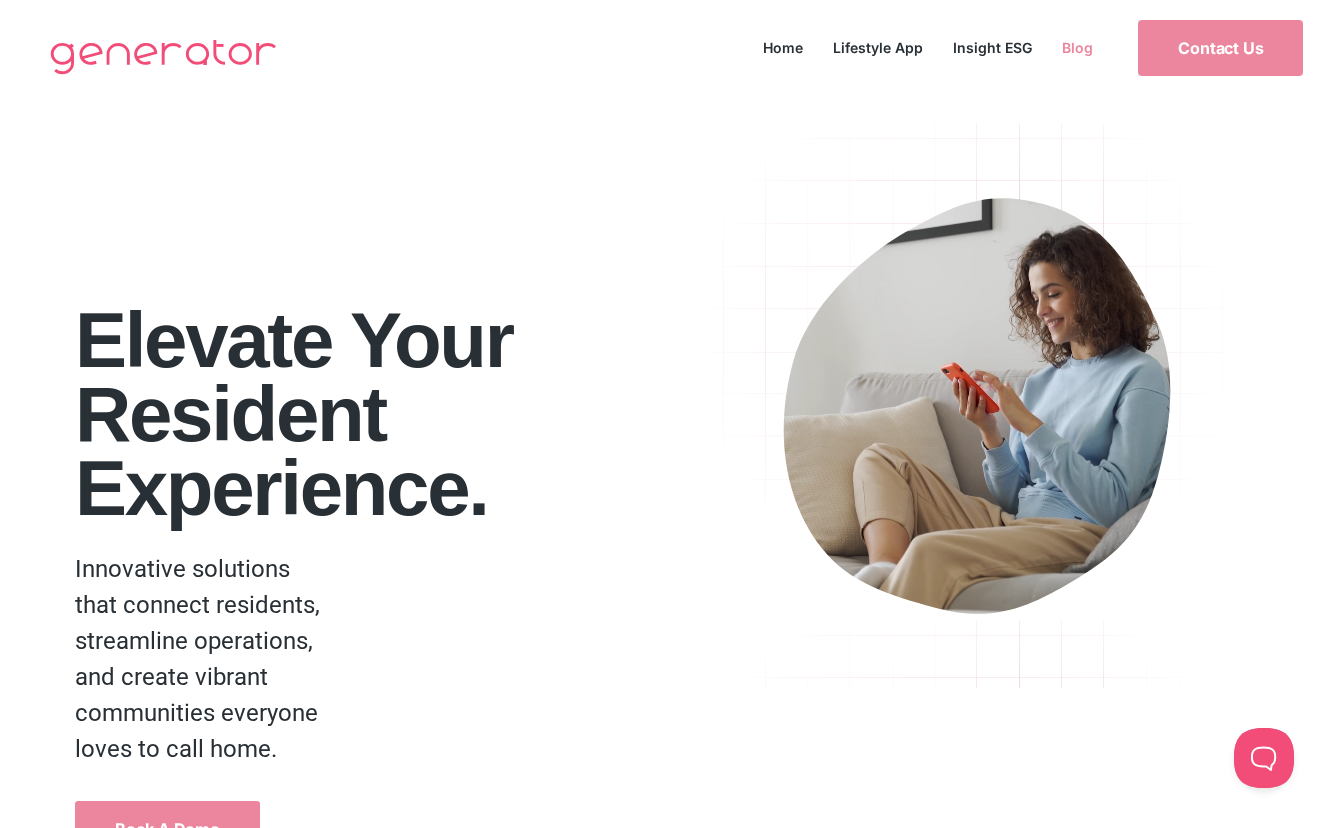 scroll, scrollTop: 0, scrollLeft: 0, axis: both 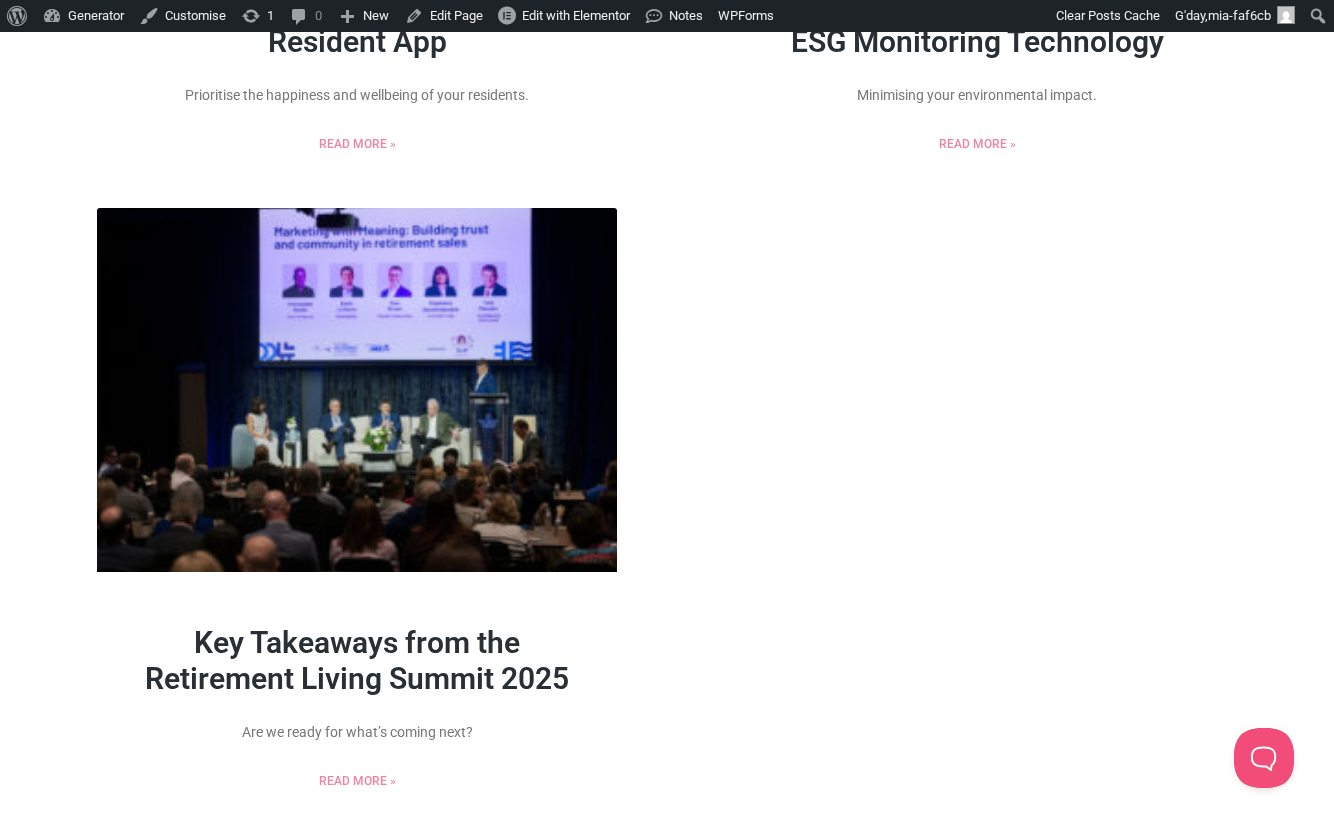 click at bounding box center (357, 390) 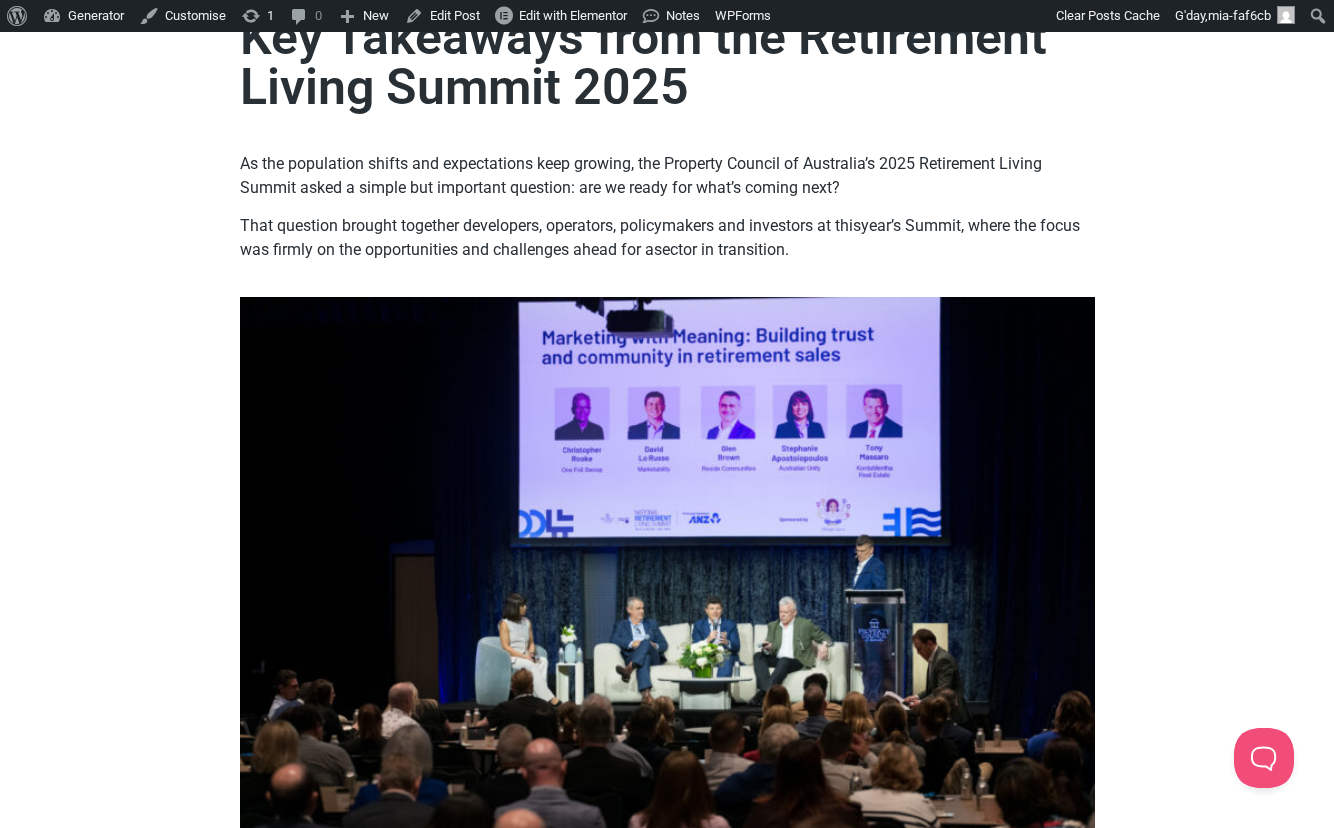 scroll, scrollTop: 0, scrollLeft: 0, axis: both 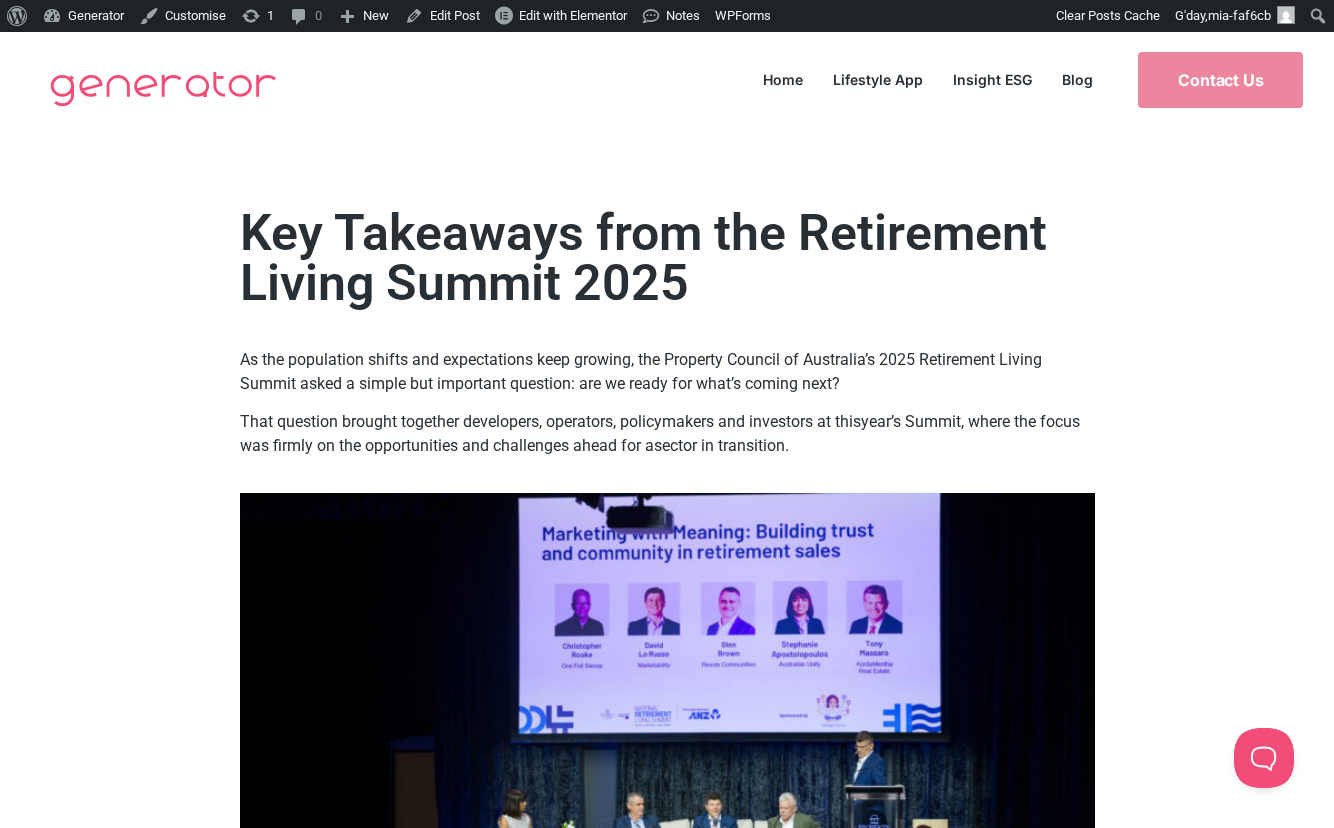 click at bounding box center (163, 88) 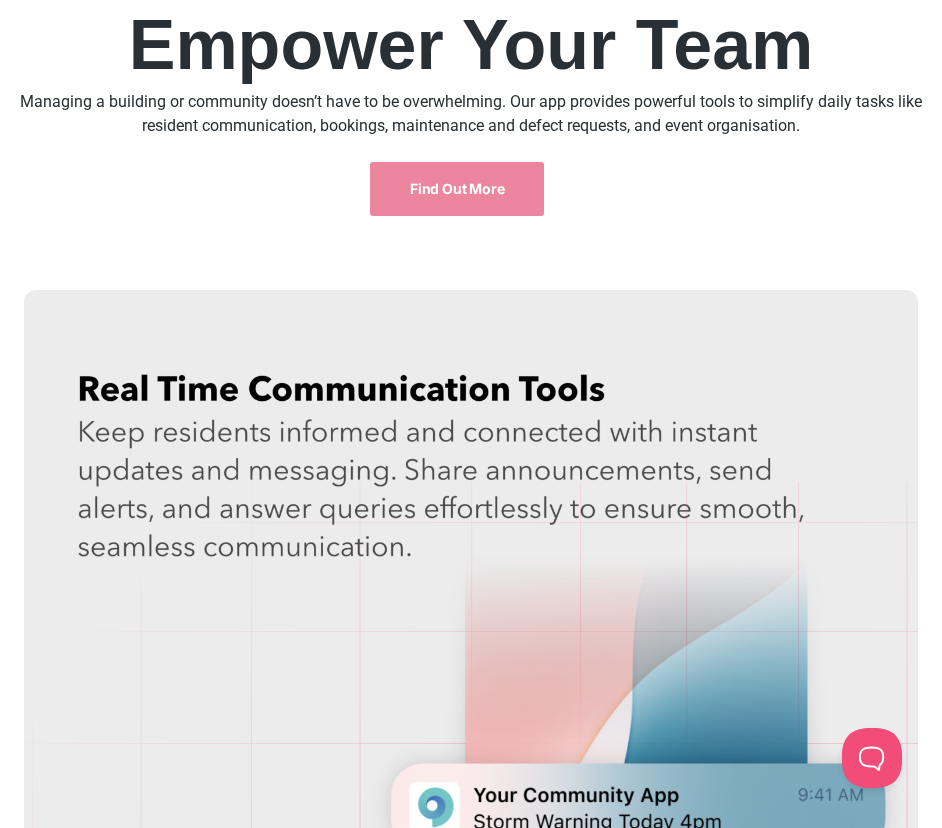 scroll, scrollTop: 2007, scrollLeft: 0, axis: vertical 